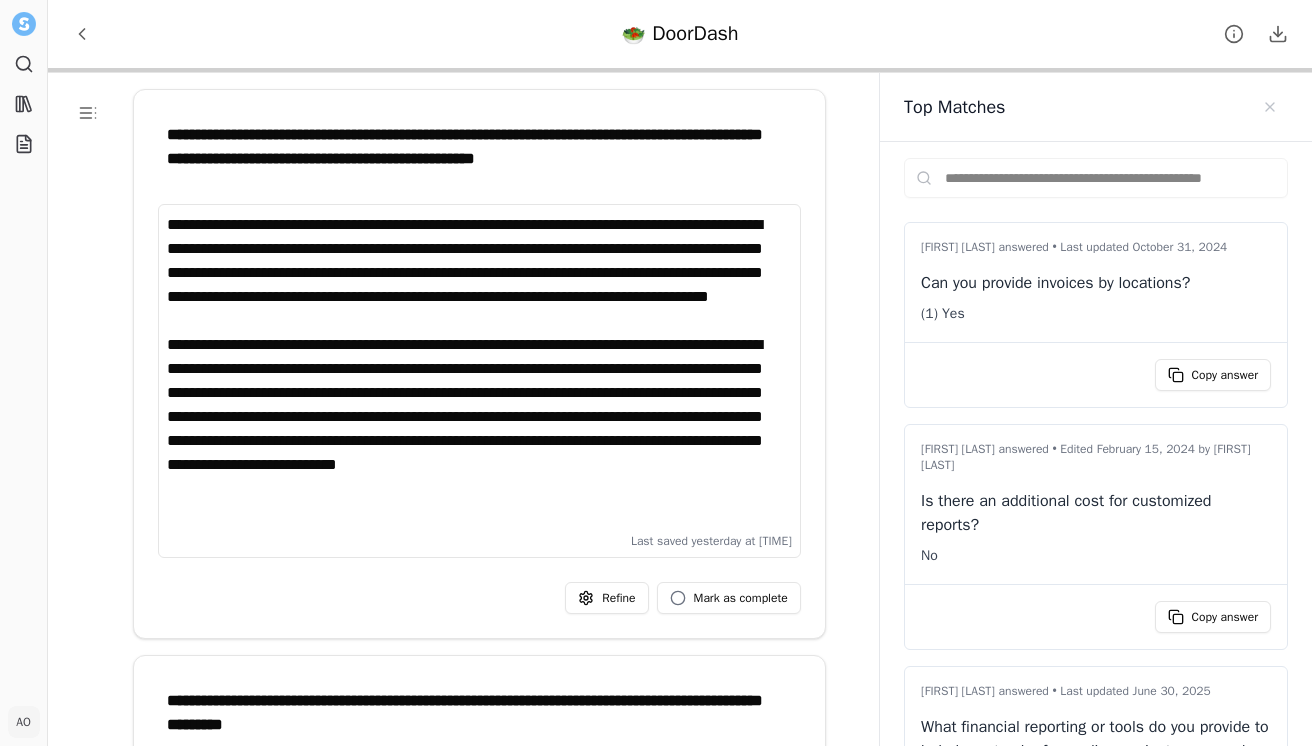 scroll, scrollTop: 0, scrollLeft: 0, axis: both 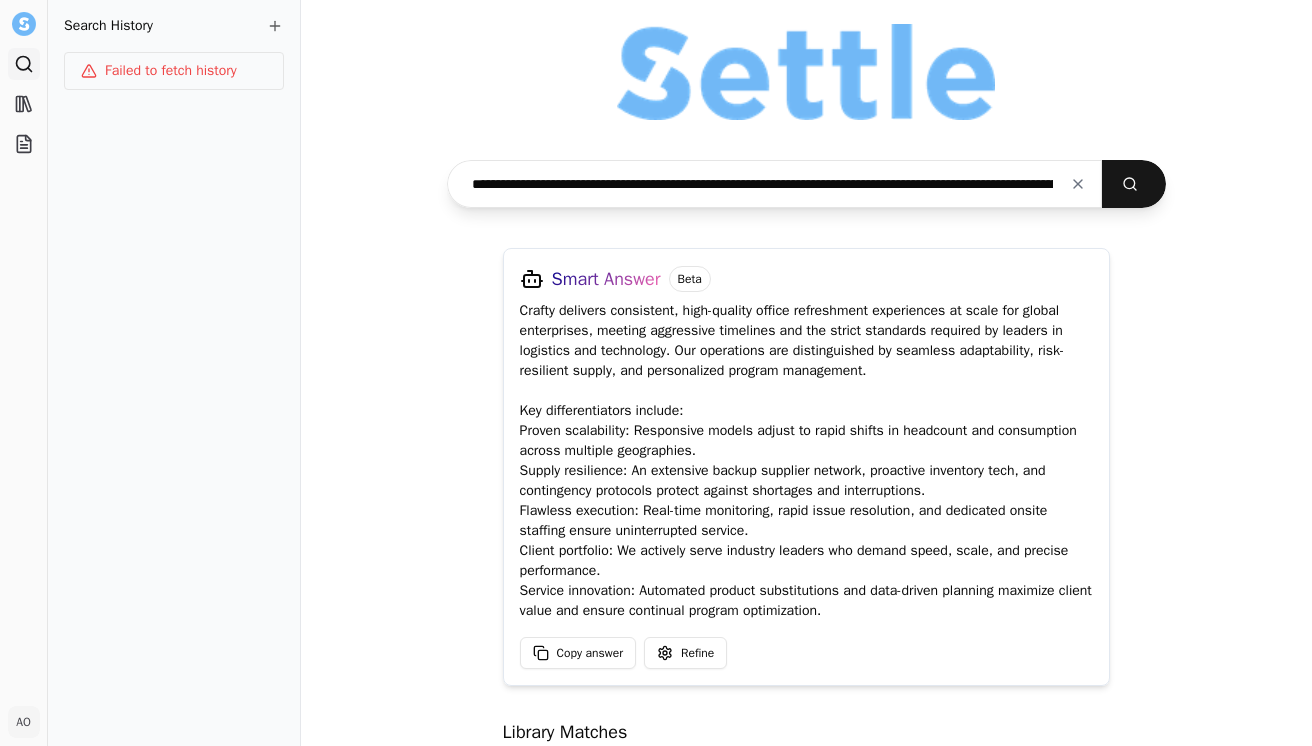 click on "**********" at bounding box center (775, 184) 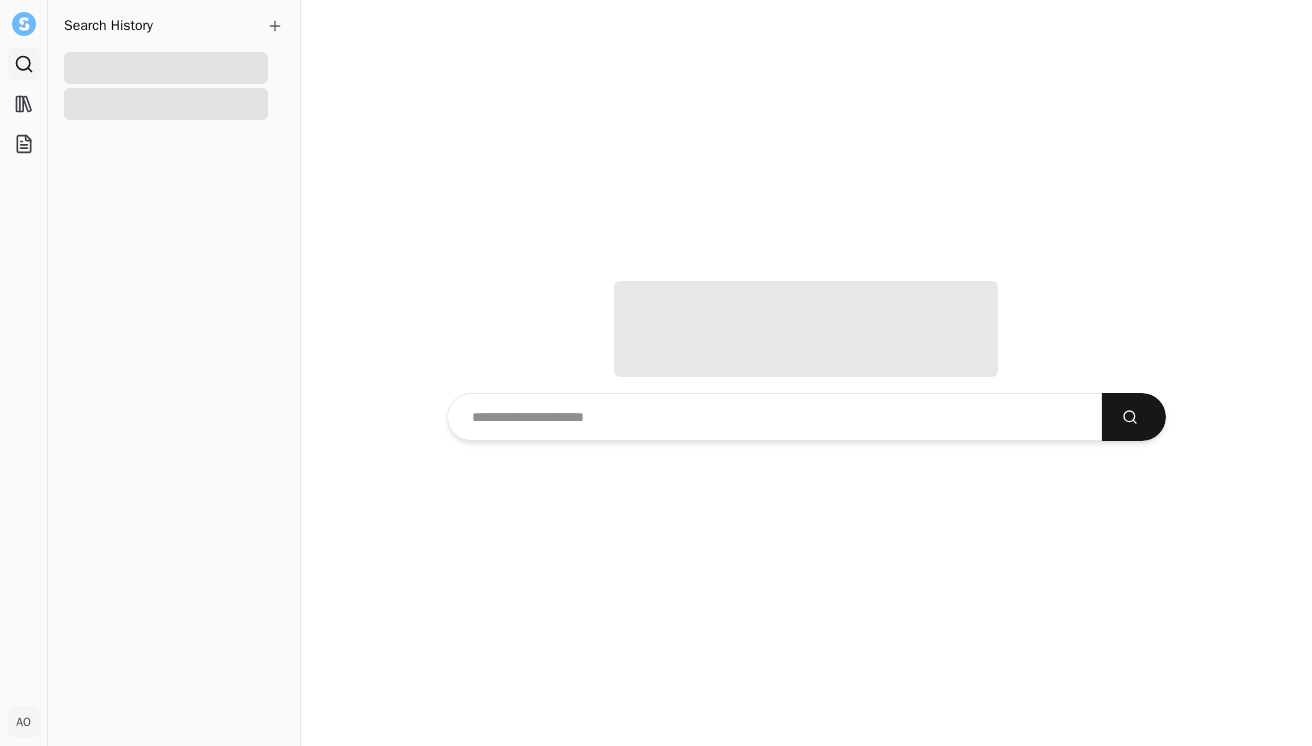 scroll, scrollTop: 0, scrollLeft: 0, axis: both 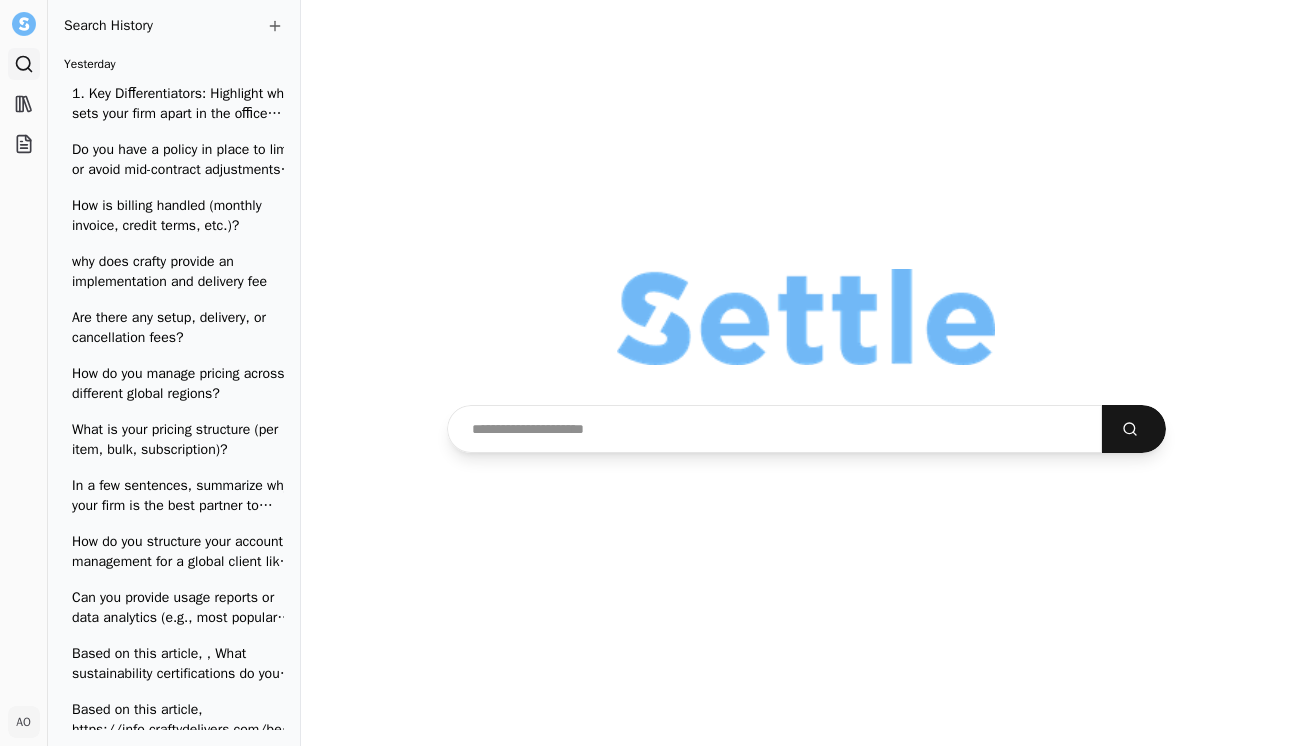 click at bounding box center (775, 429) 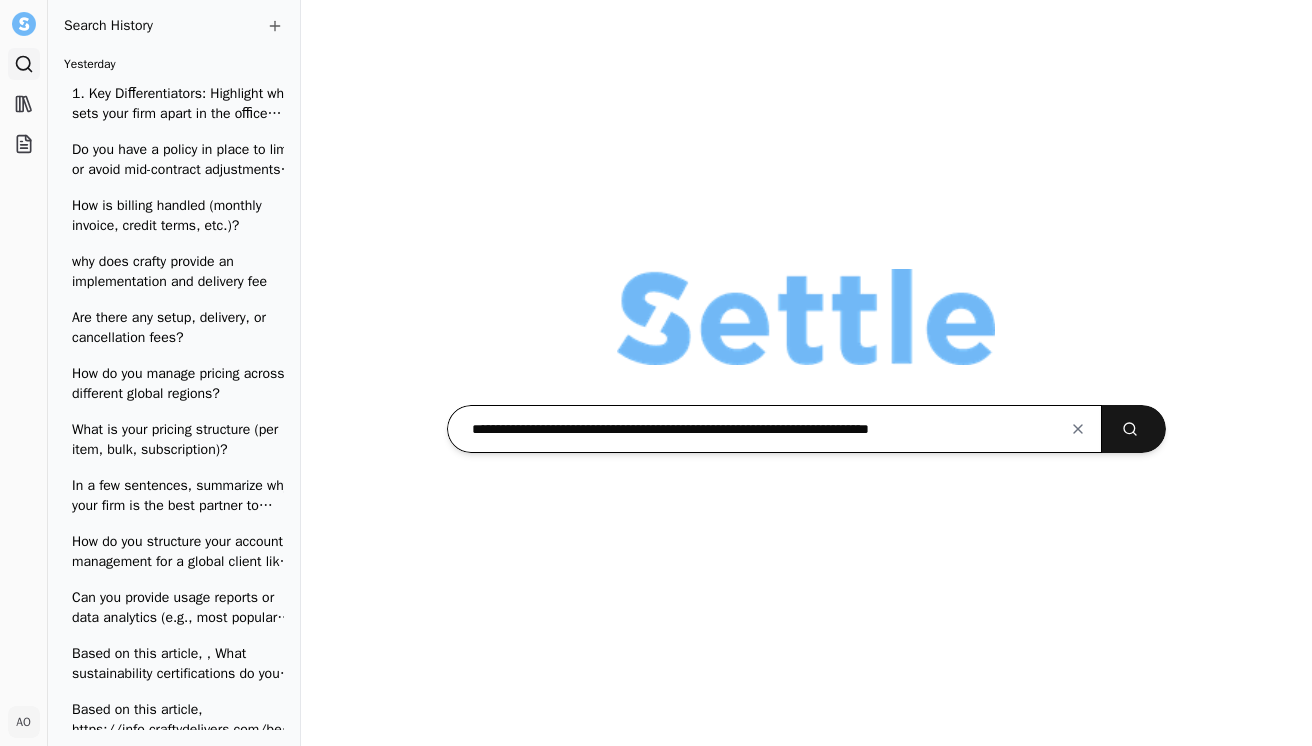 click at bounding box center (1134, 429) 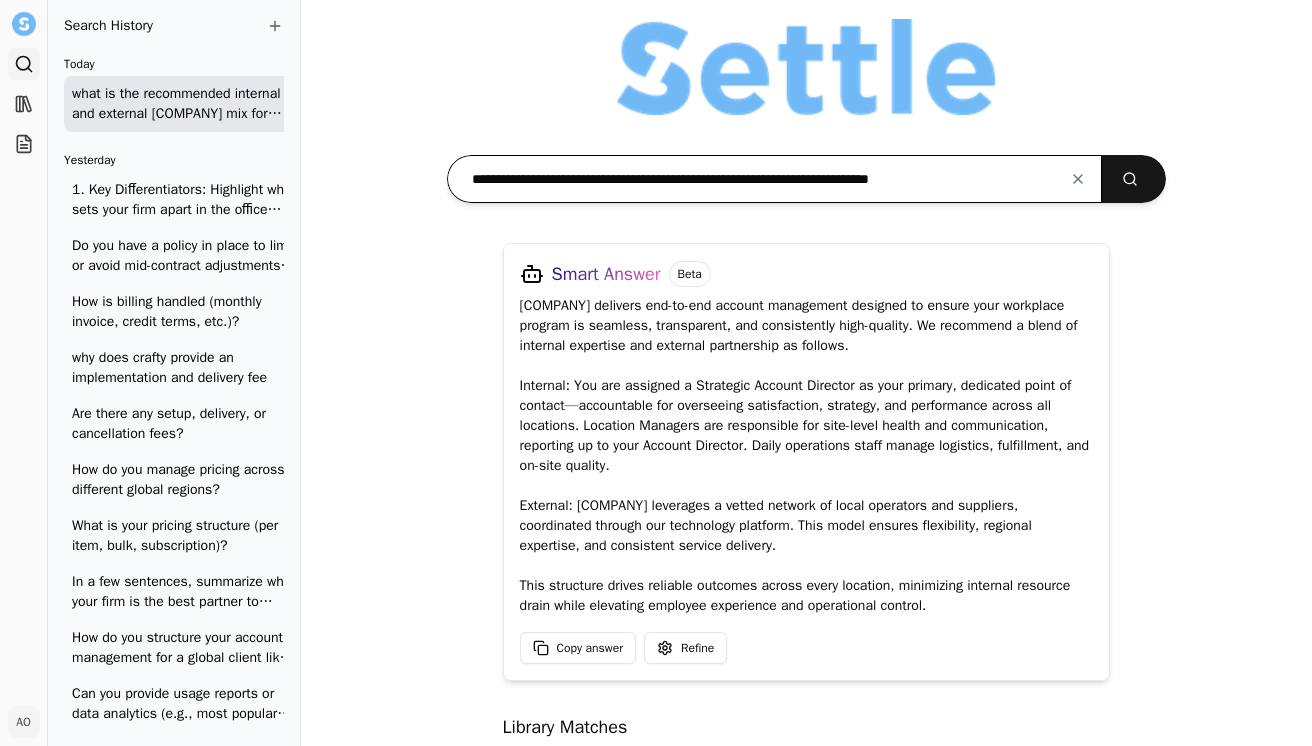 scroll, scrollTop: 21, scrollLeft: 0, axis: vertical 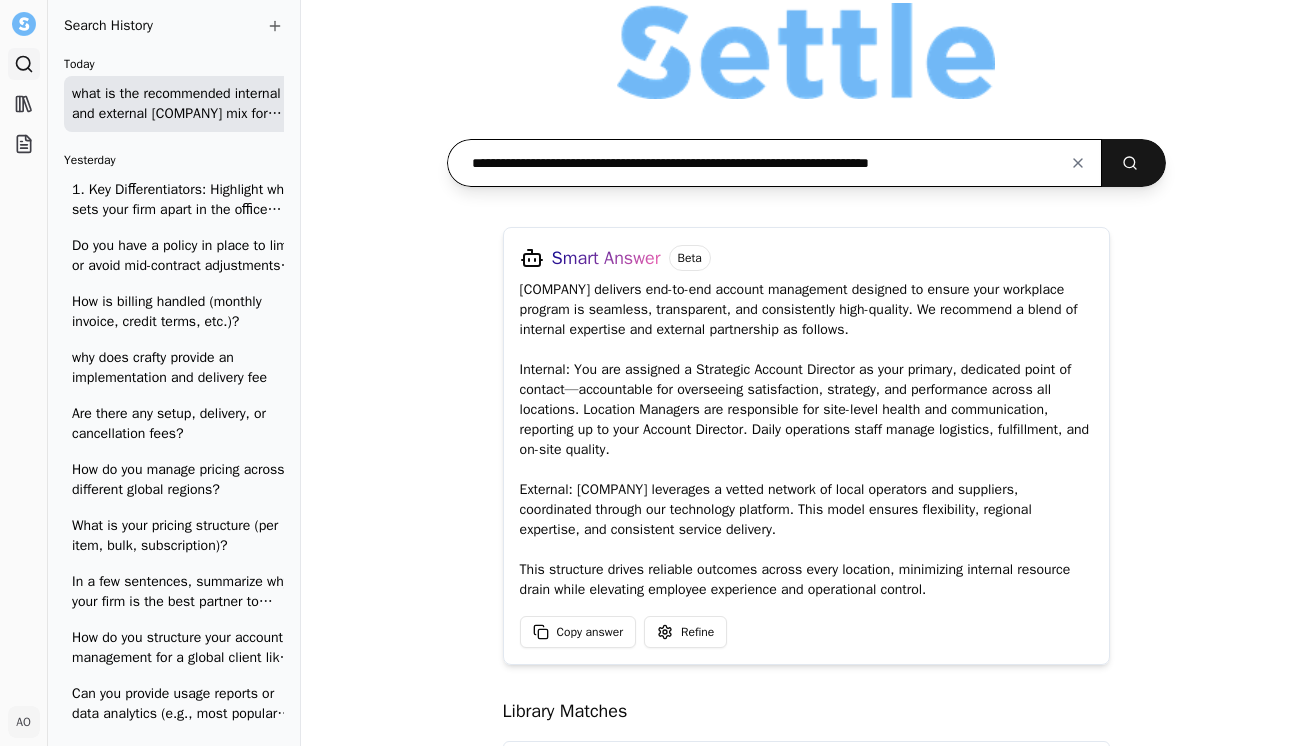 click on "**********" at bounding box center (775, 163) 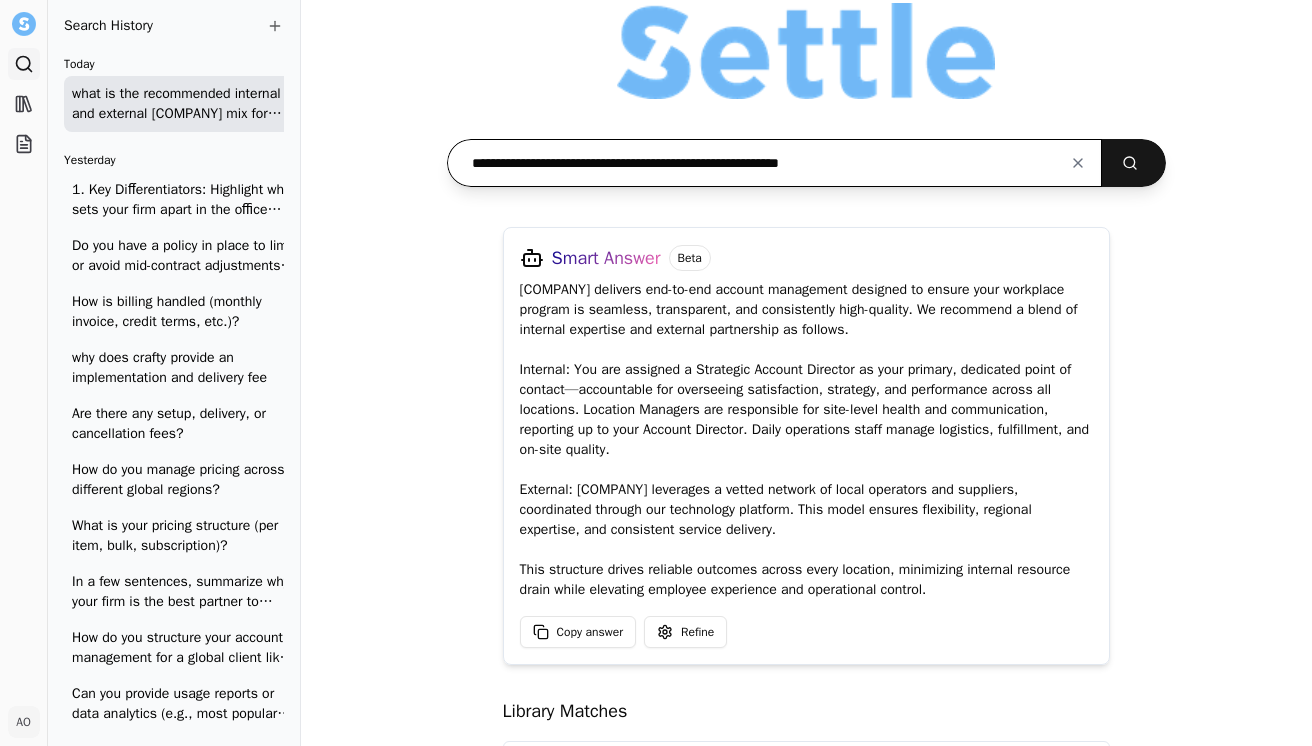 click at bounding box center [1134, 163] 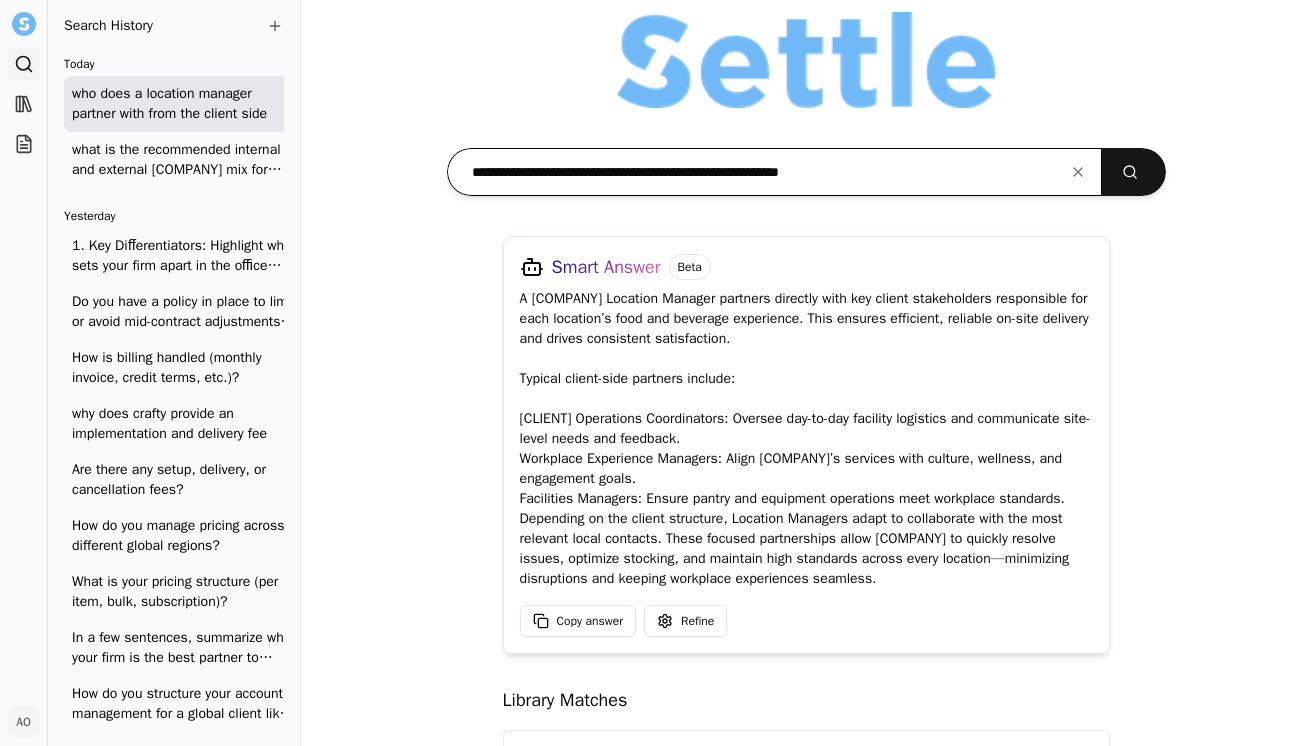 scroll, scrollTop: 9, scrollLeft: 0, axis: vertical 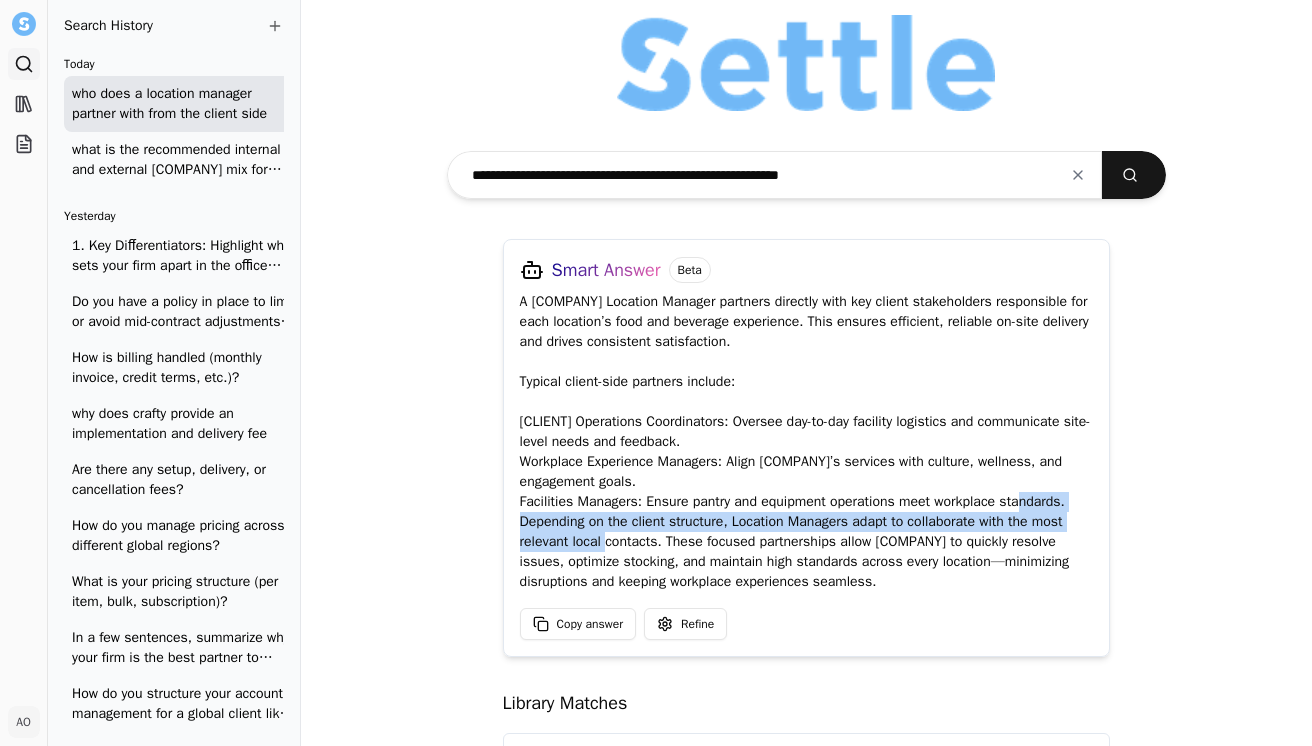 drag, startPoint x: 647, startPoint y: 543, endPoint x: 488, endPoint y: 525, distance: 160.01562 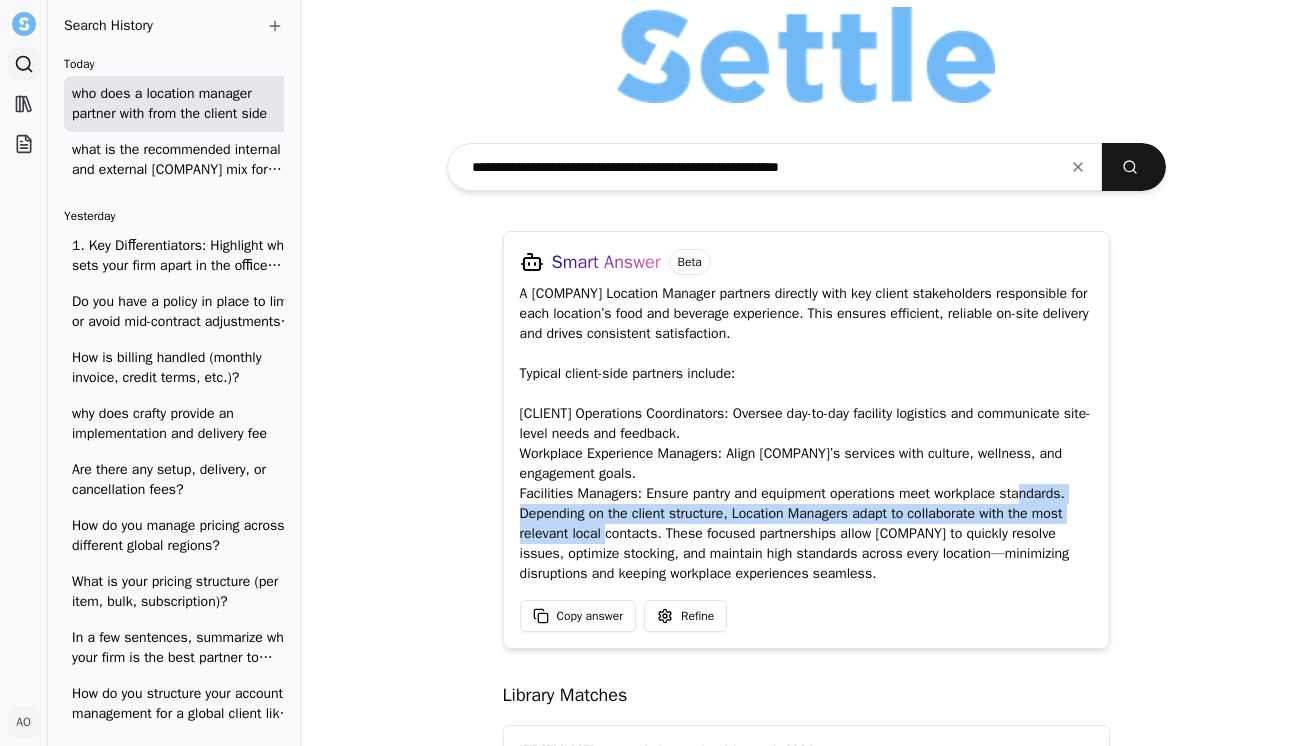 scroll, scrollTop: 16, scrollLeft: 0, axis: vertical 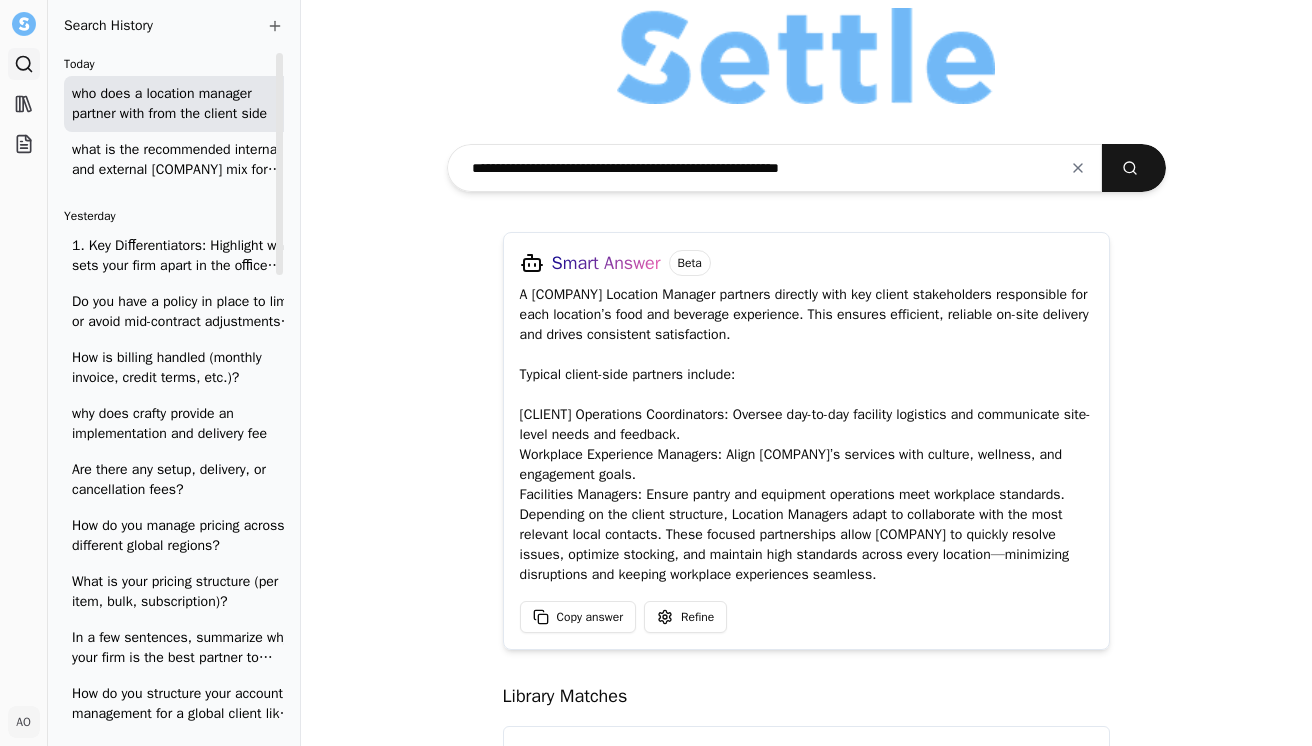 click on "A Crafty Location Manager partners directly with key client stakeholders responsible for each location’s food and beverage experience. This ensures efficient, reliable on-site delivery and drives consistent satisfaction.
Typical client-side partners include:
Client Operations Coordinators: Oversee day-to-day facility logistics and communicate site-level needs and feedback.
Workplace Experience Managers: Align Crafty’s services with culture, wellness, and engagement goals.
Facilities Managers: Ensure pantry and equipment operations meet workplace standards.
Depending on the client structure, Location Managers adapt to collaborate with the most relevant local contacts. These focused partnerships allow Crafty to quickly resolve issues, optimize stocking, and maintain high standards across every location—minimizing disruptions and keeping workplace experiences seamless." at bounding box center (807, 435) 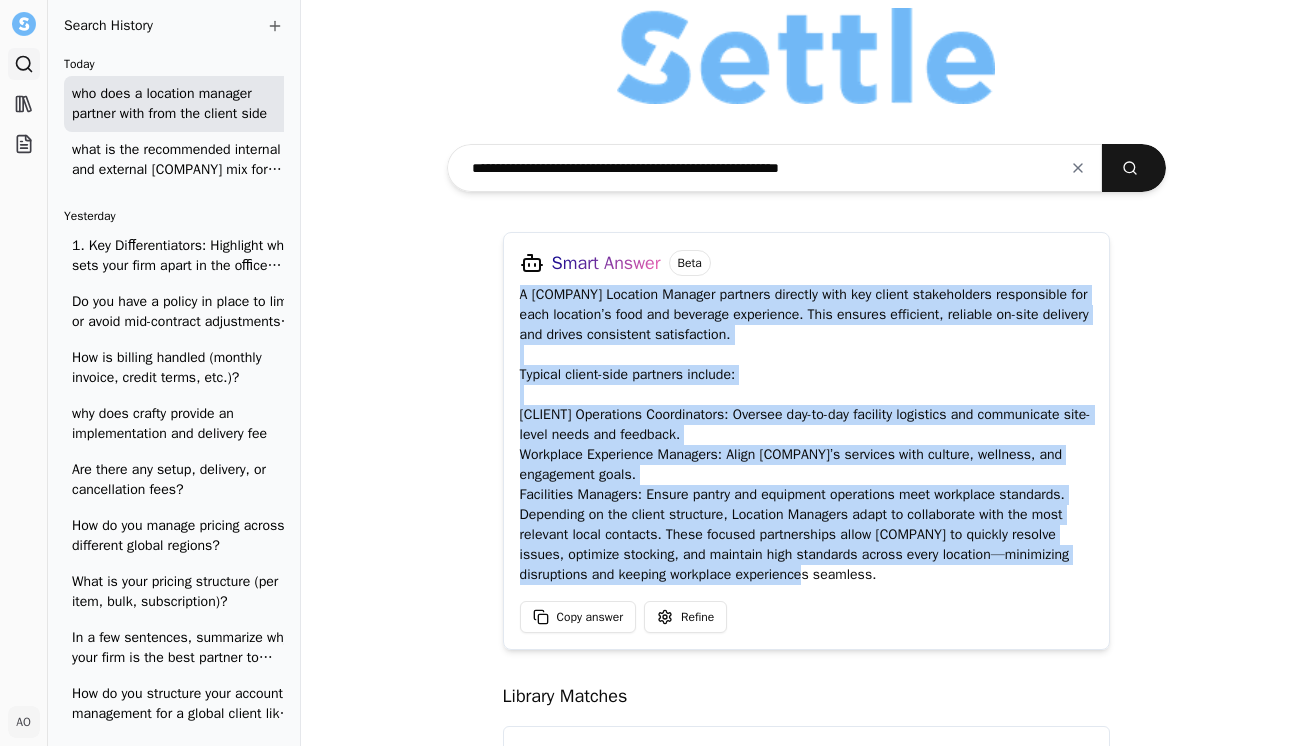 drag, startPoint x: 815, startPoint y: 581, endPoint x: 497, endPoint y: 284, distance: 435.1241 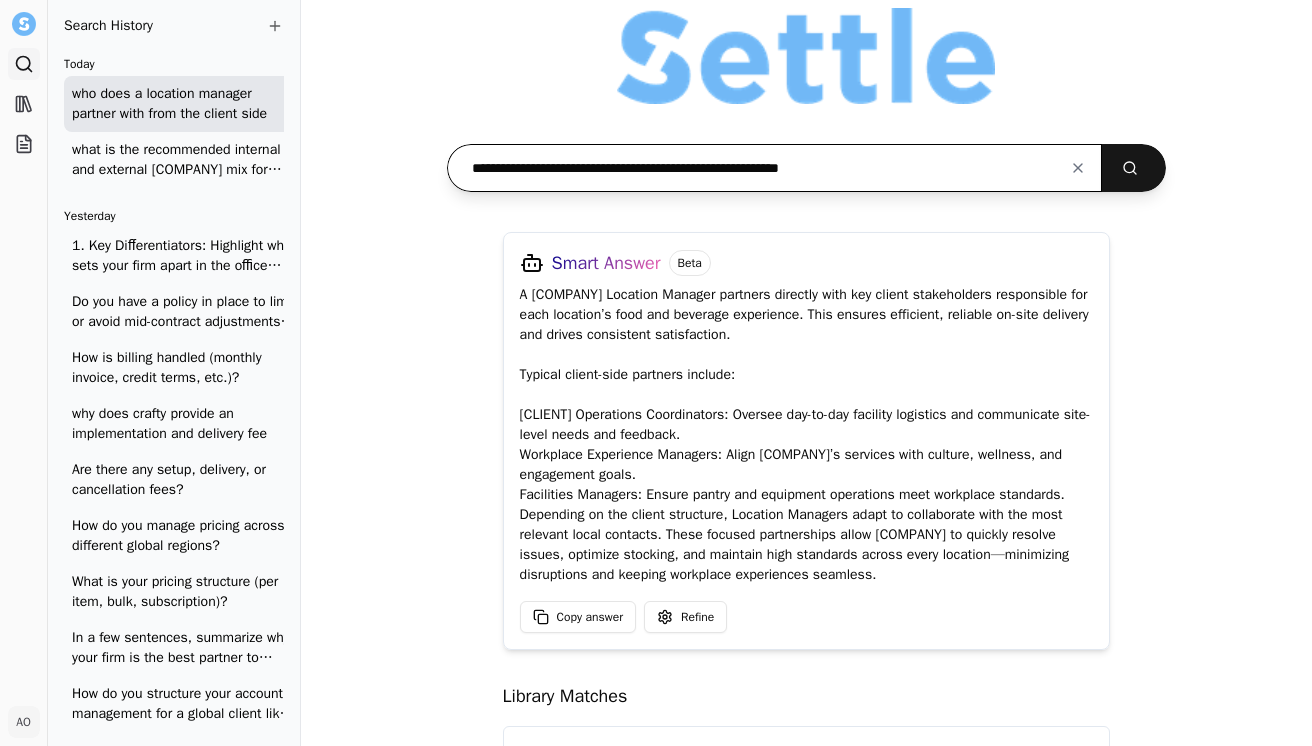 drag, startPoint x: 642, startPoint y: 169, endPoint x: 534, endPoint y: 169, distance: 108 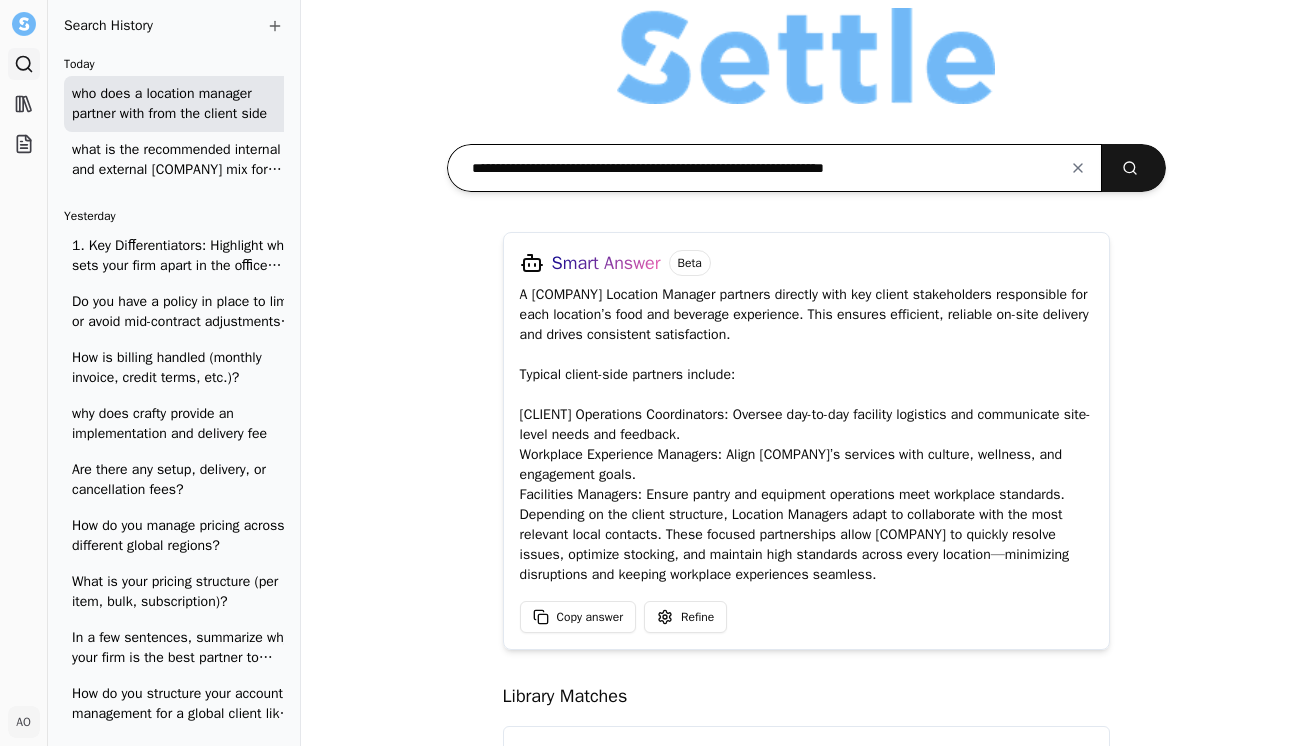 click at bounding box center (1134, 168) 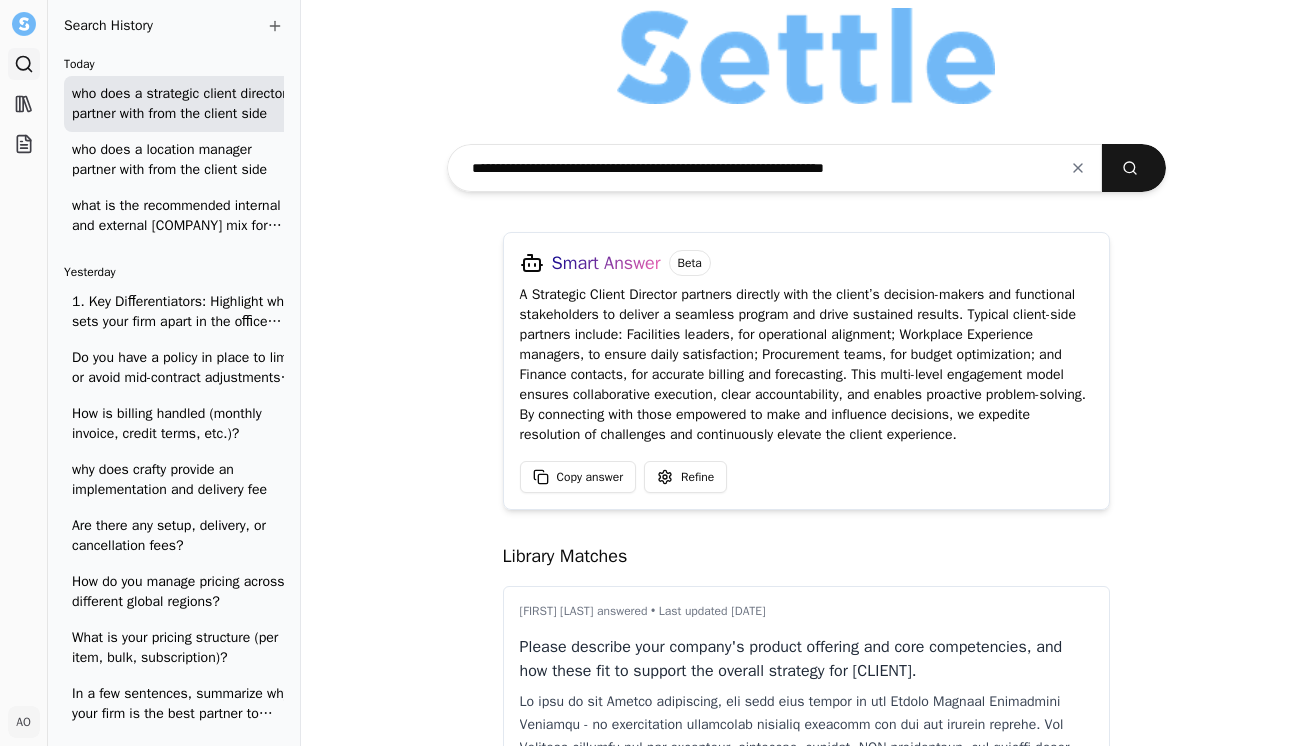 click on "A Strategic Client Director partners directly with the client’s decision-makers and functional stakeholders to deliver a seamless program and drive sustained results. Typical client-side partners include: Facilities leaders, for operational alignment; Workplace Experience managers, to ensure daily satisfaction; Procurement teams, for budget optimization; and Finance contacts, for accurate billing and forecasting. This multi-level engagement model ensures collaborative execution, clear accountability, and enables proactive problem-solving. By connecting with those empowered to make and influence decisions, we expedite resolution of challenges and continuously elevate the client experience." at bounding box center (807, 365) 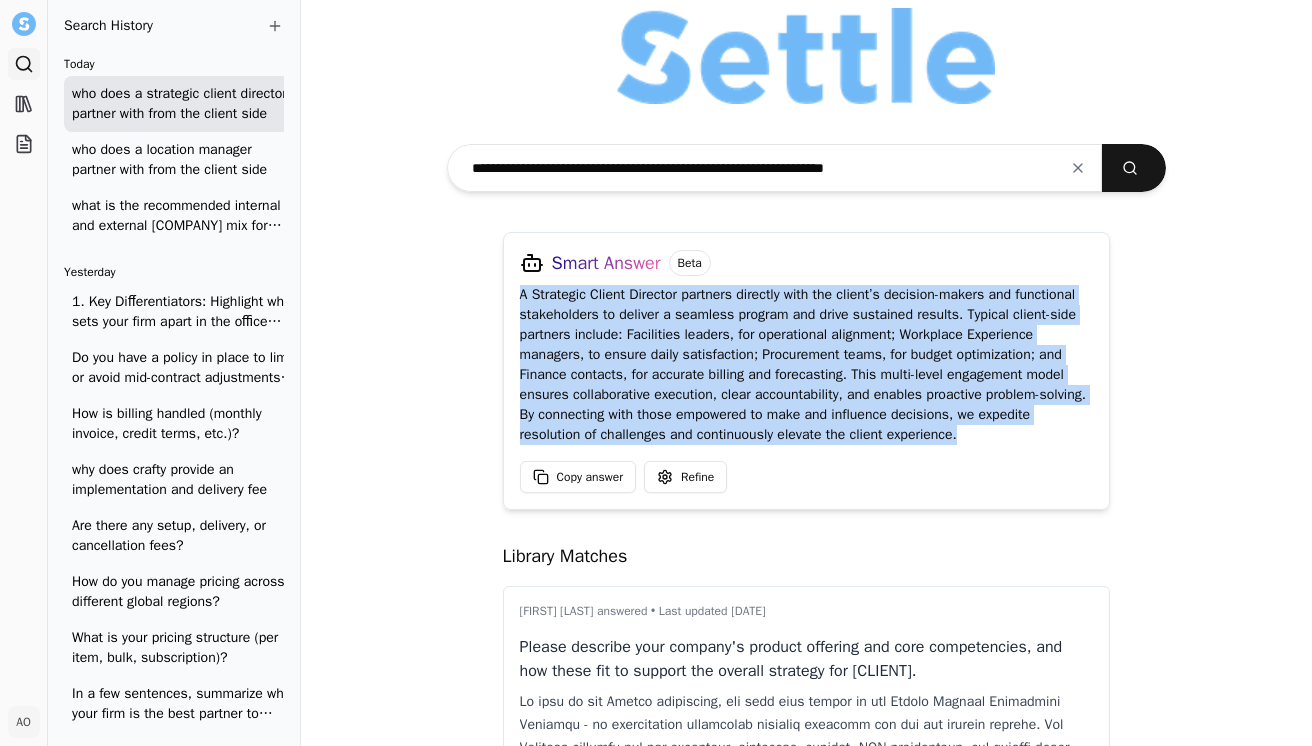 drag, startPoint x: 970, startPoint y: 441, endPoint x: 490, endPoint y: 283, distance: 505.33554 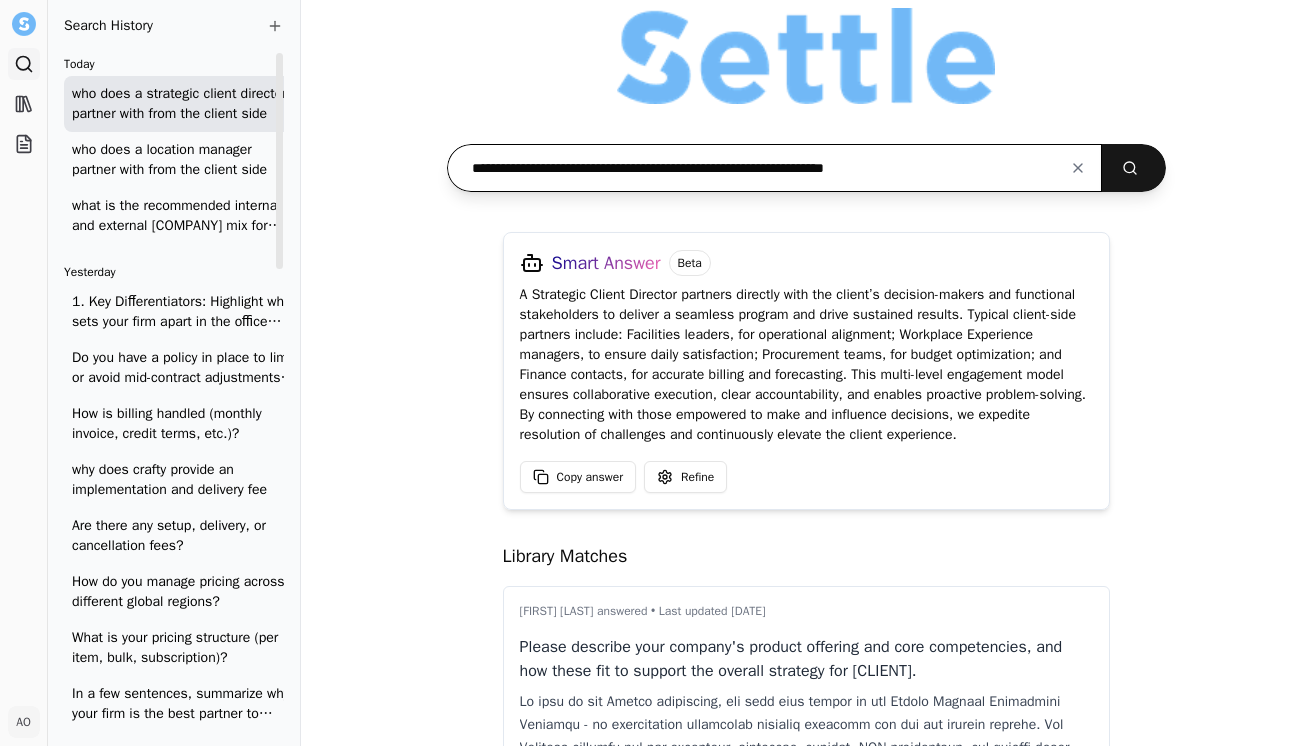 click on "**********" at bounding box center (775, 168) 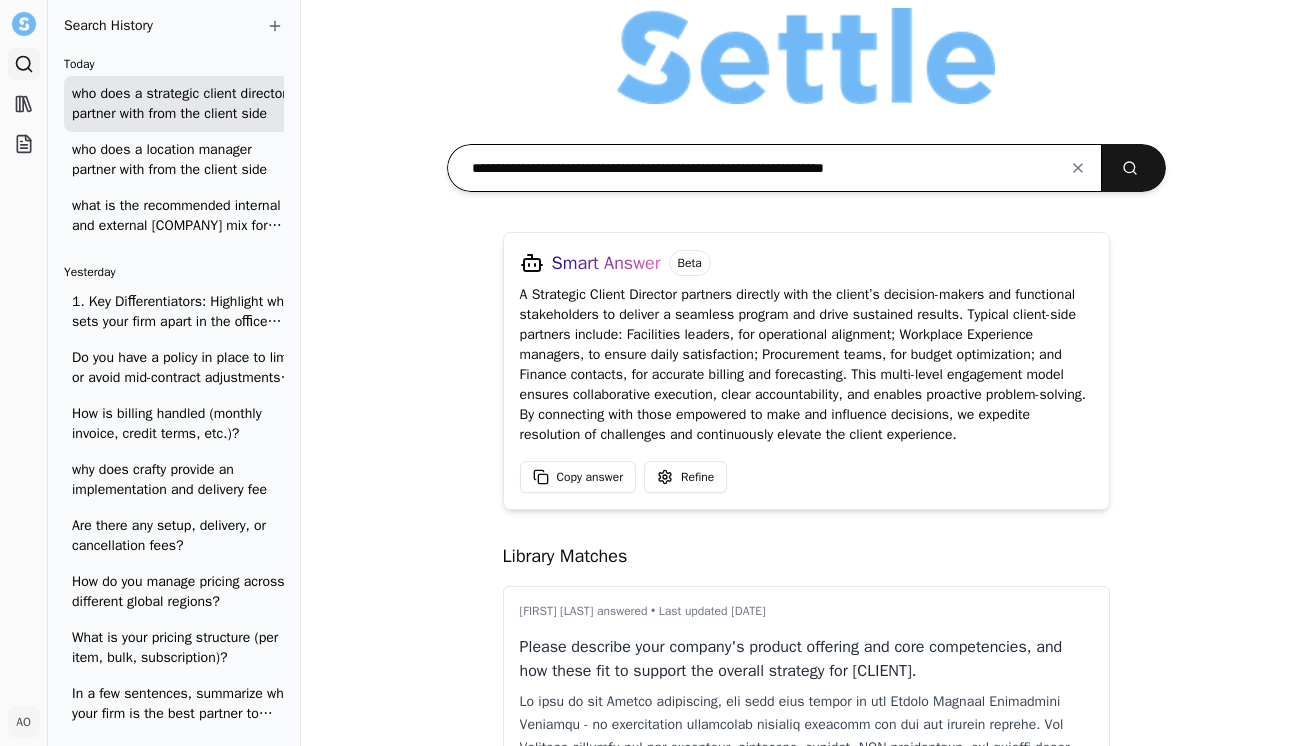 drag, startPoint x: 533, startPoint y: 166, endPoint x: 425, endPoint y: 160, distance: 108.16654 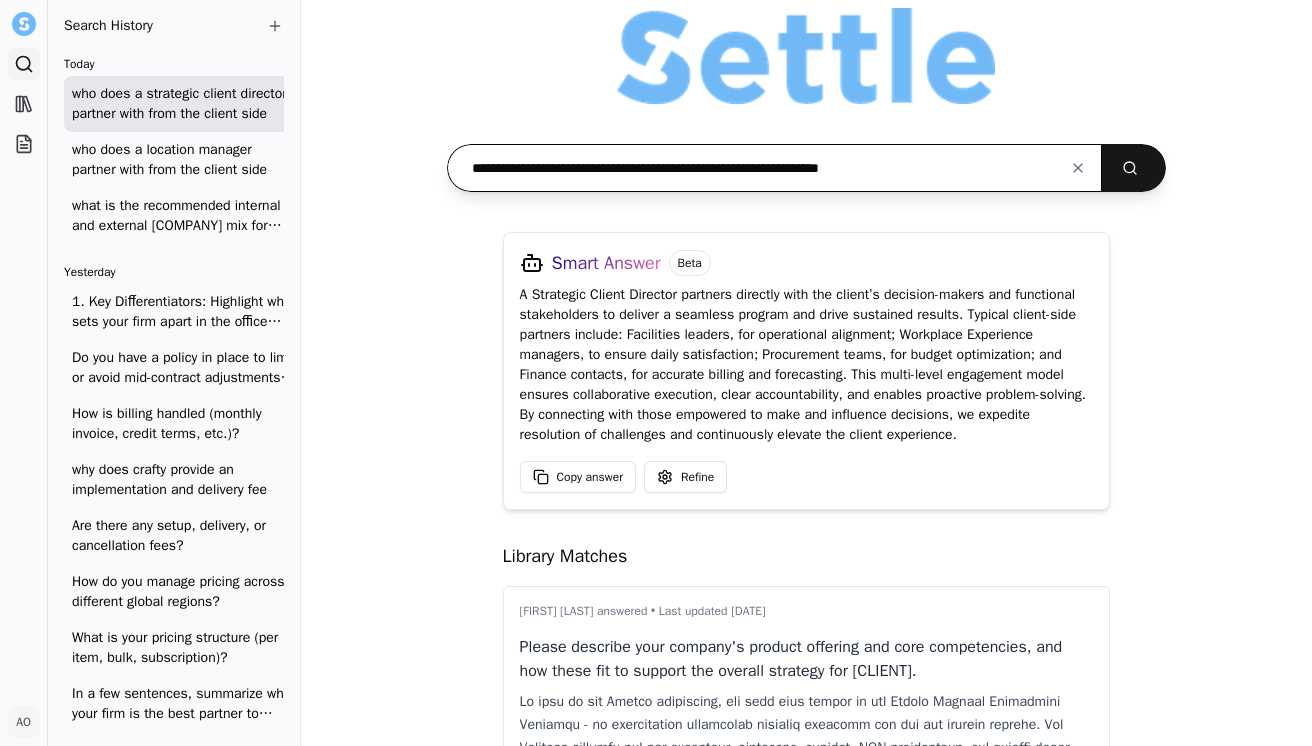 drag, startPoint x: 962, startPoint y: 163, endPoint x: 668, endPoint y: 174, distance: 294.20572 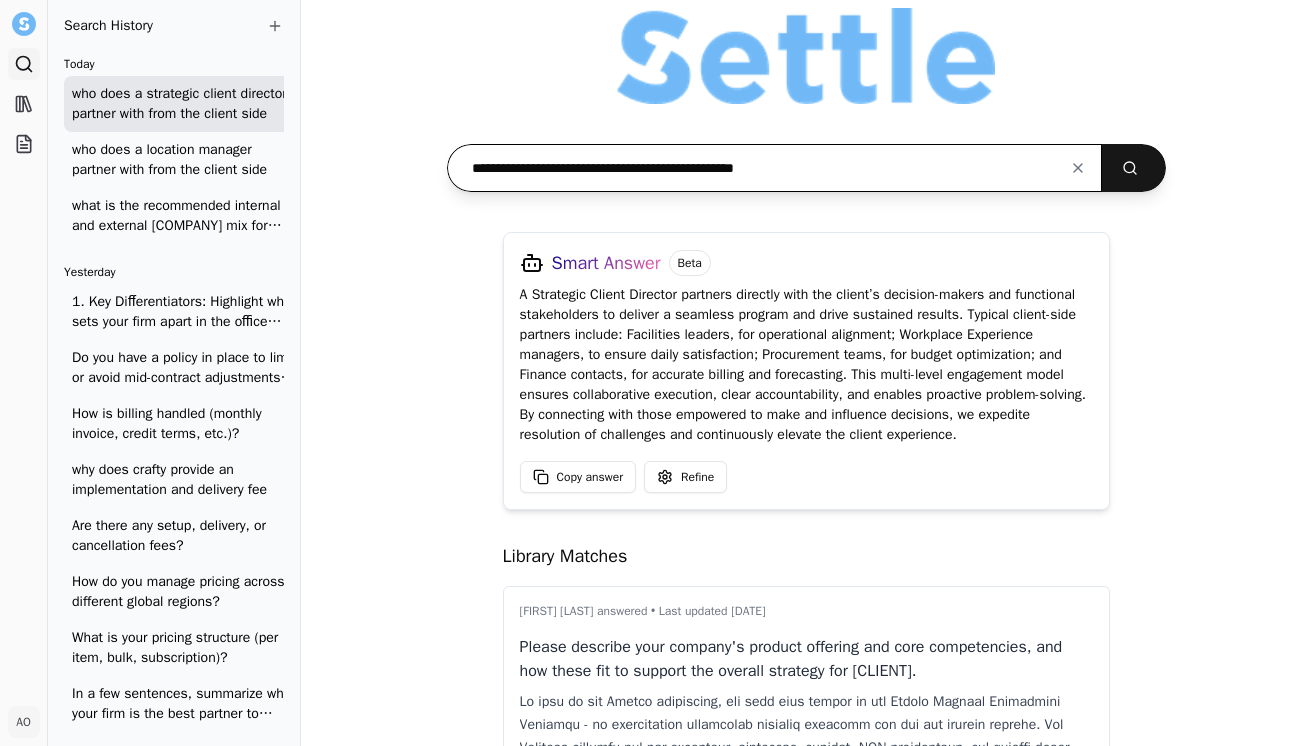 click at bounding box center (1134, 168) 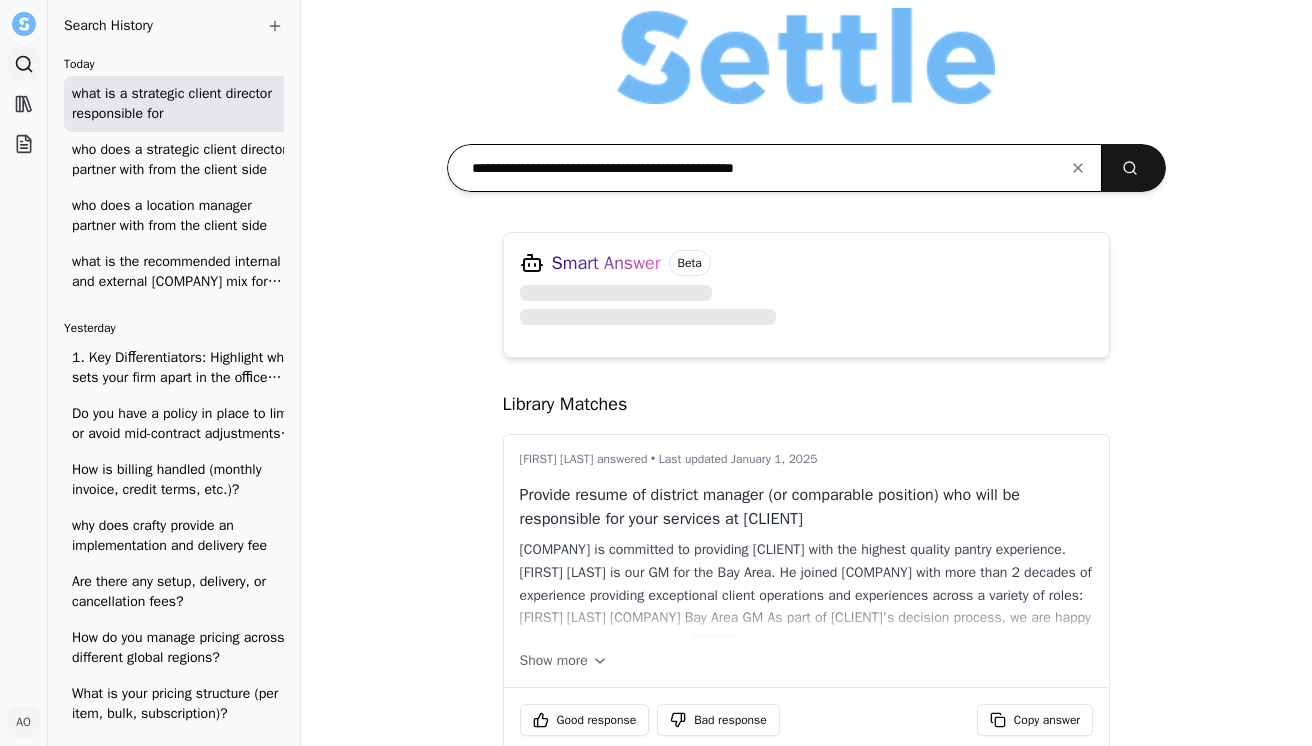 scroll, scrollTop: 0, scrollLeft: 0, axis: both 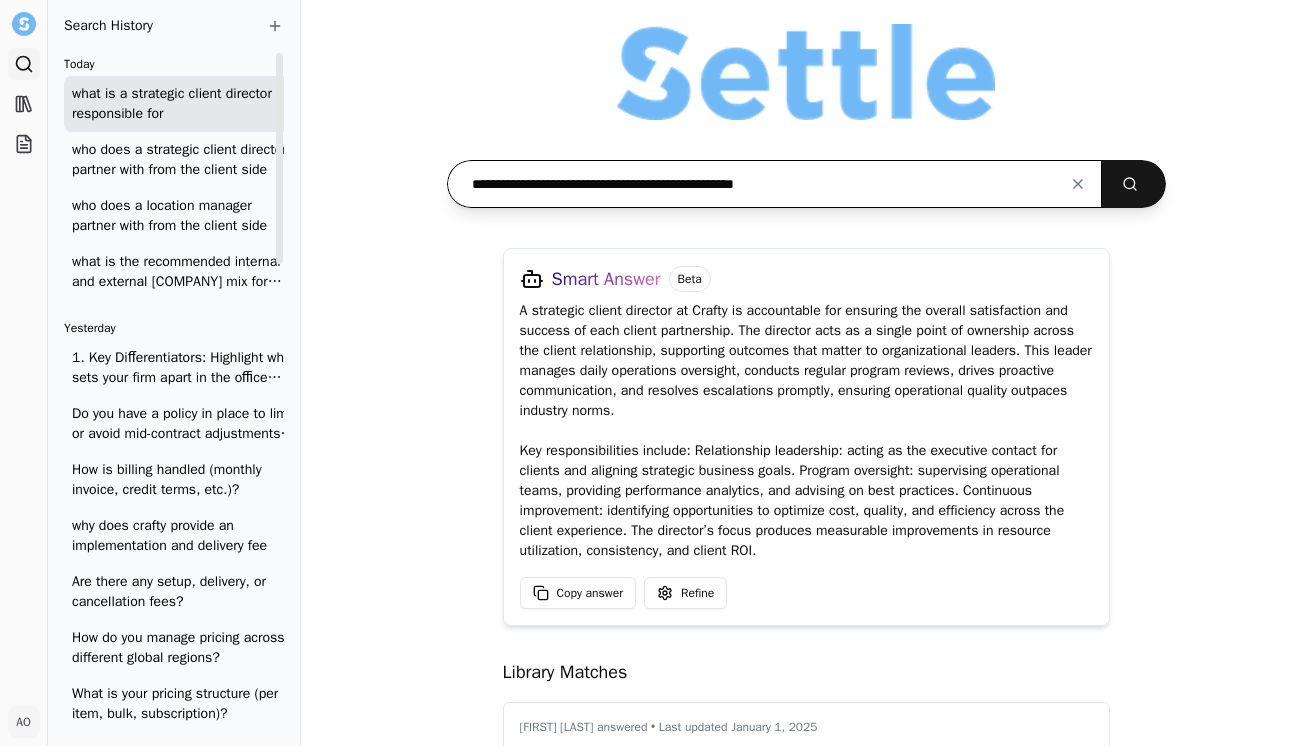 click on "**********" at bounding box center (775, 184) 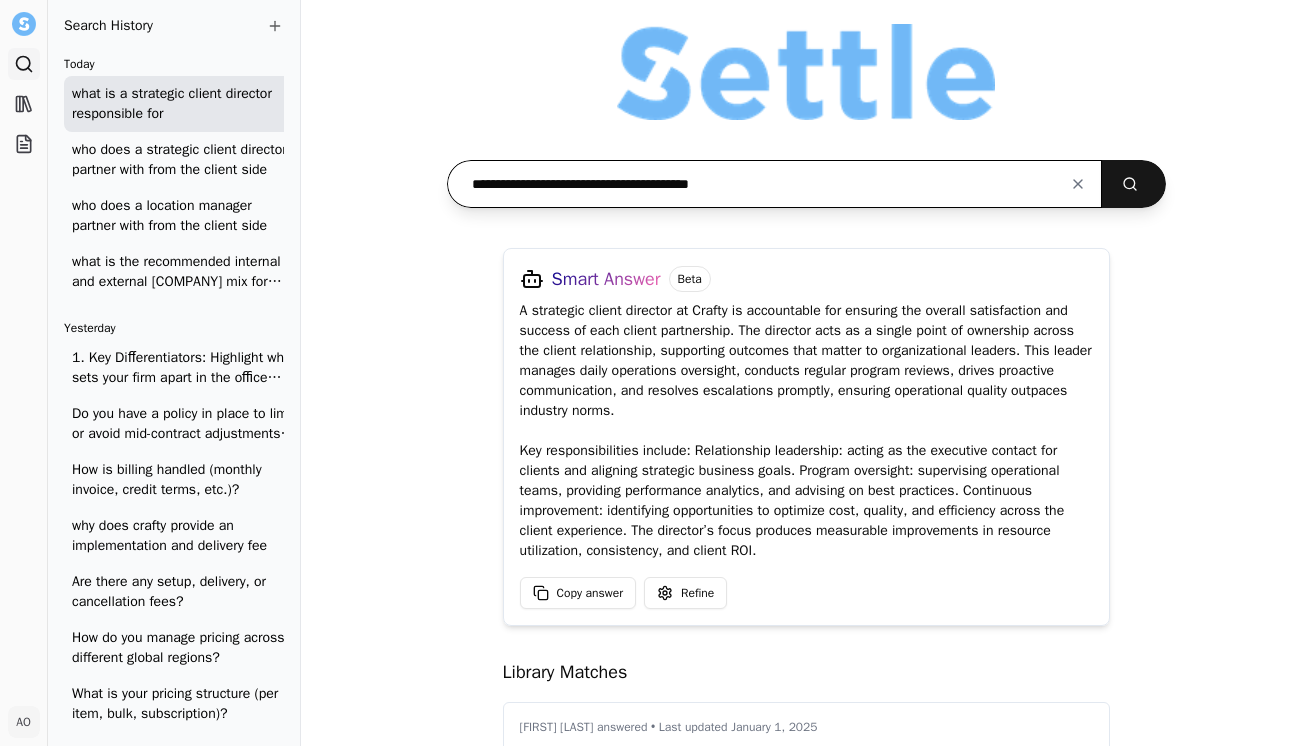 click at bounding box center [1134, 184] 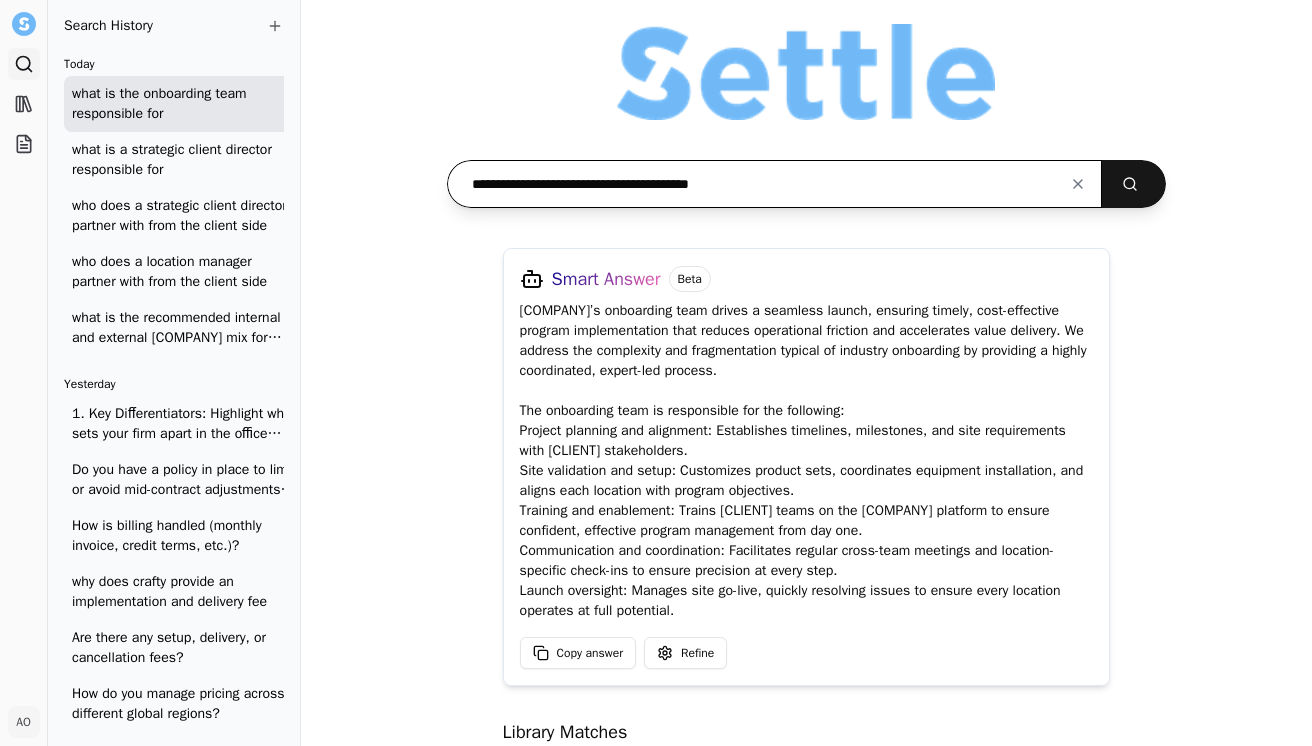 drag, startPoint x: 761, startPoint y: 177, endPoint x: 474, endPoint y: 170, distance: 287.08536 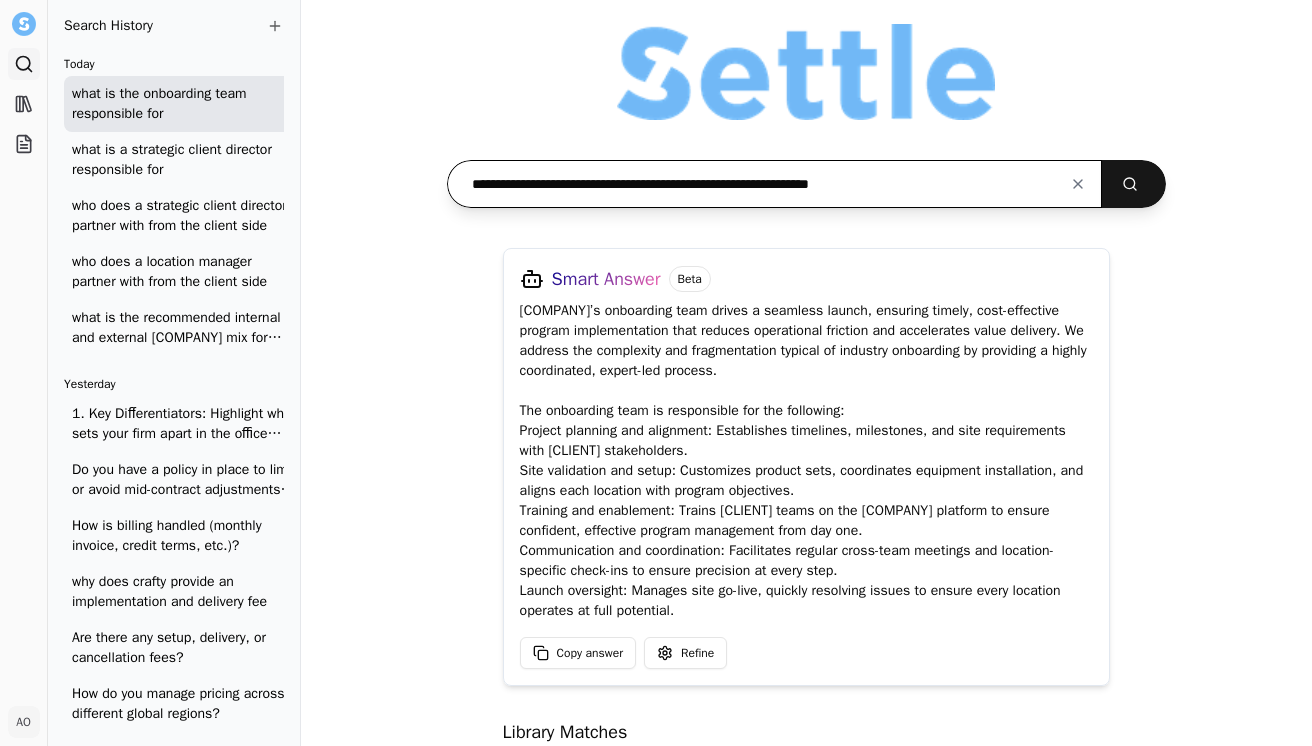 type on "**********" 